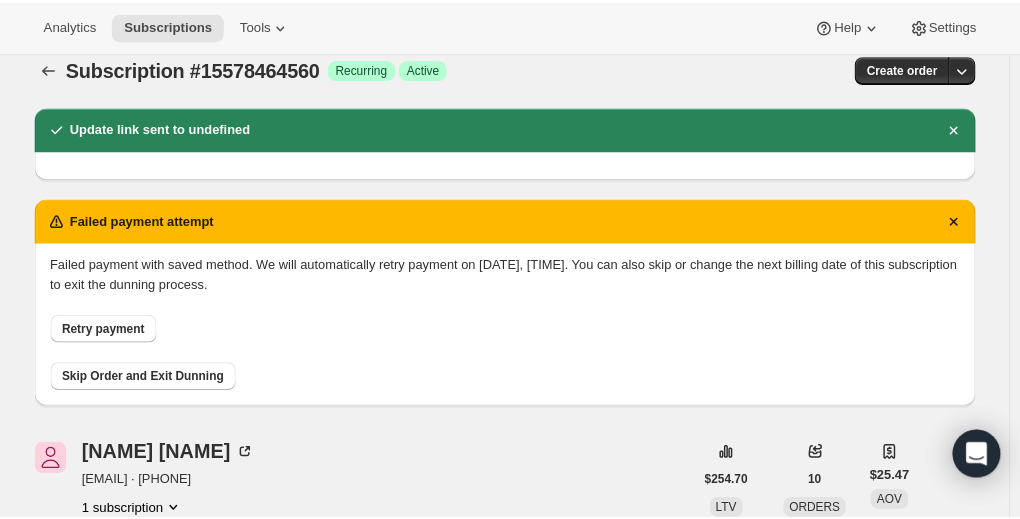 scroll, scrollTop: 0, scrollLeft: 0, axis: both 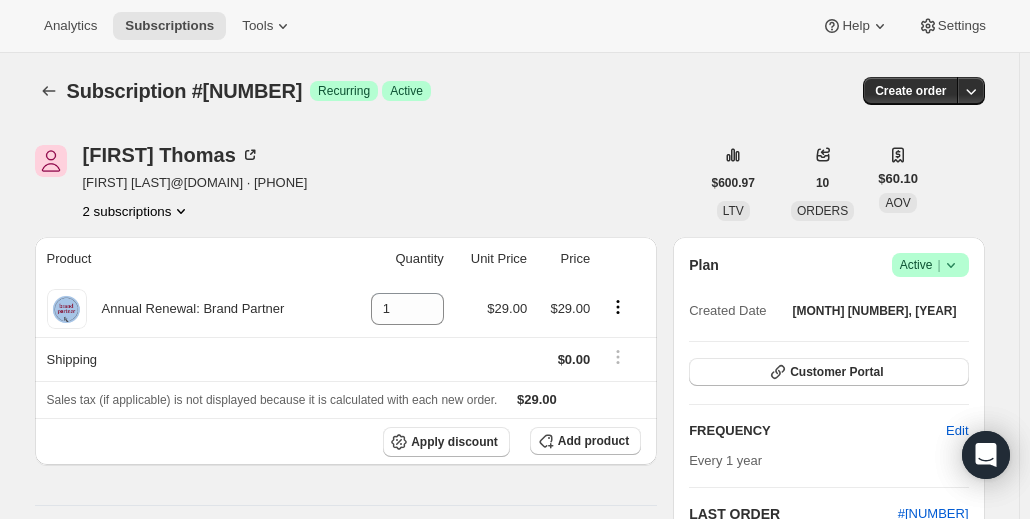click 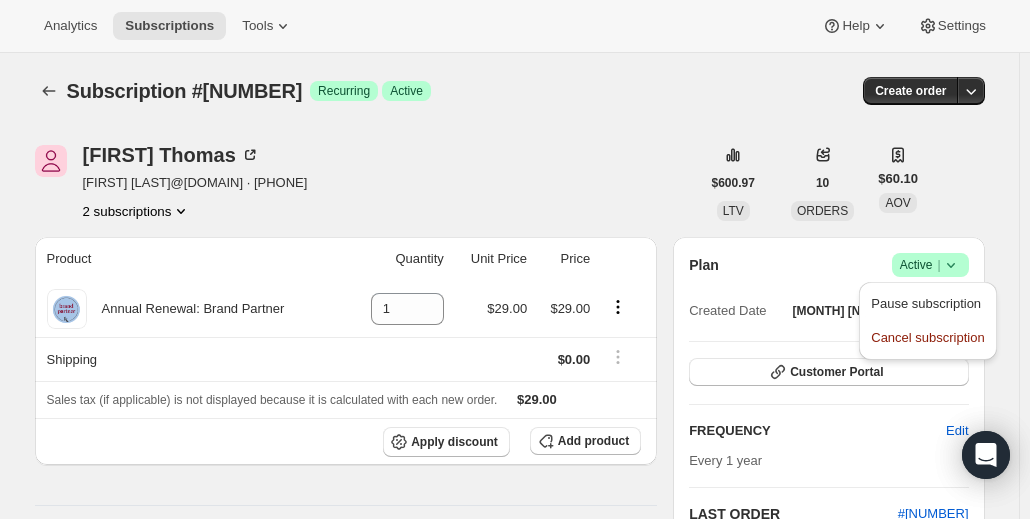 click on "Julie   Thomas julmthomas@gmail.com · +19198891761 2 subscriptions" at bounding box center (367, 183) 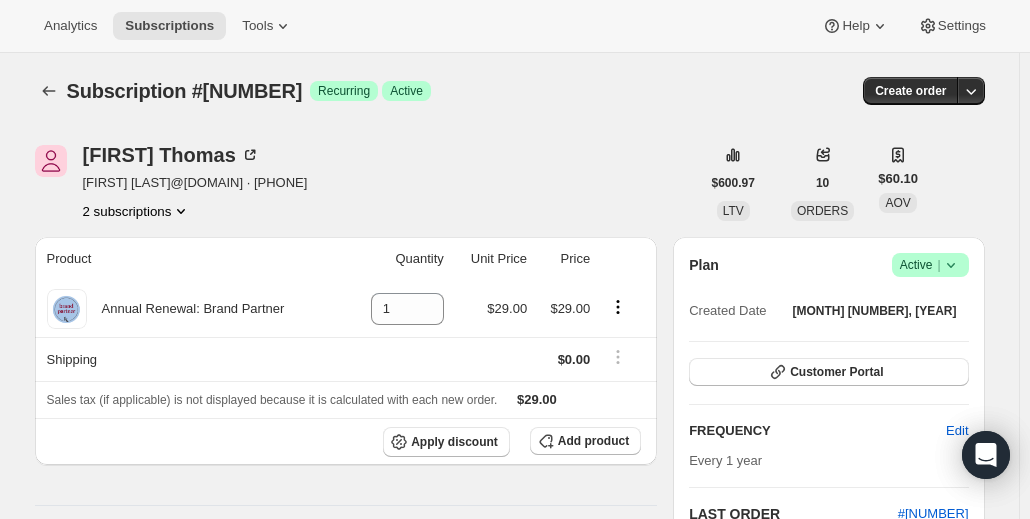 click on "2 subscriptions" at bounding box center (137, 211) 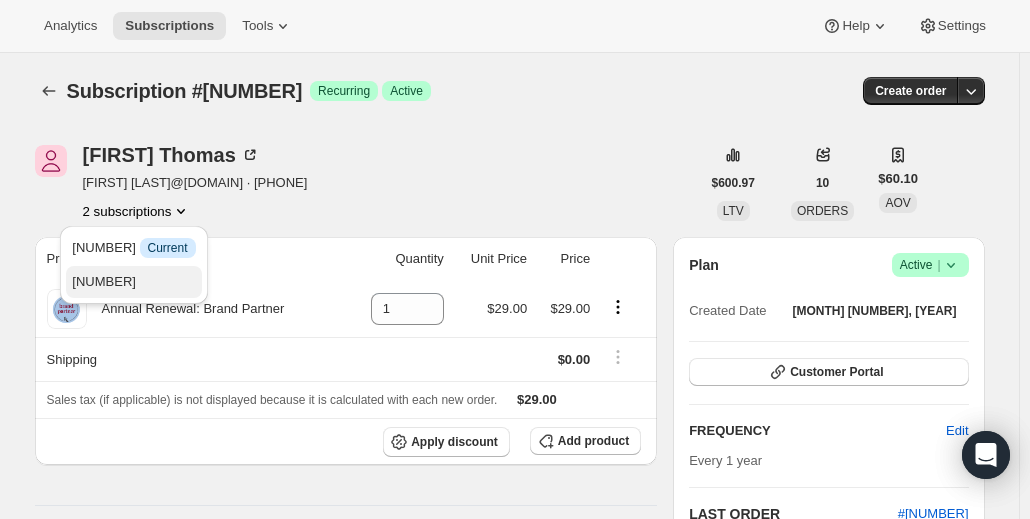 click on "19427950896" at bounding box center (133, 282) 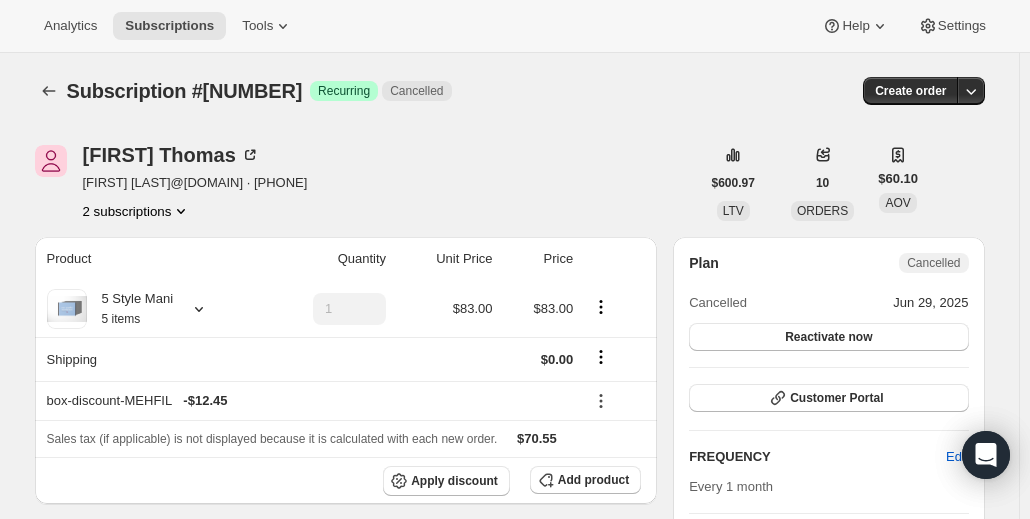 click on "2 subscriptions" at bounding box center (137, 211) 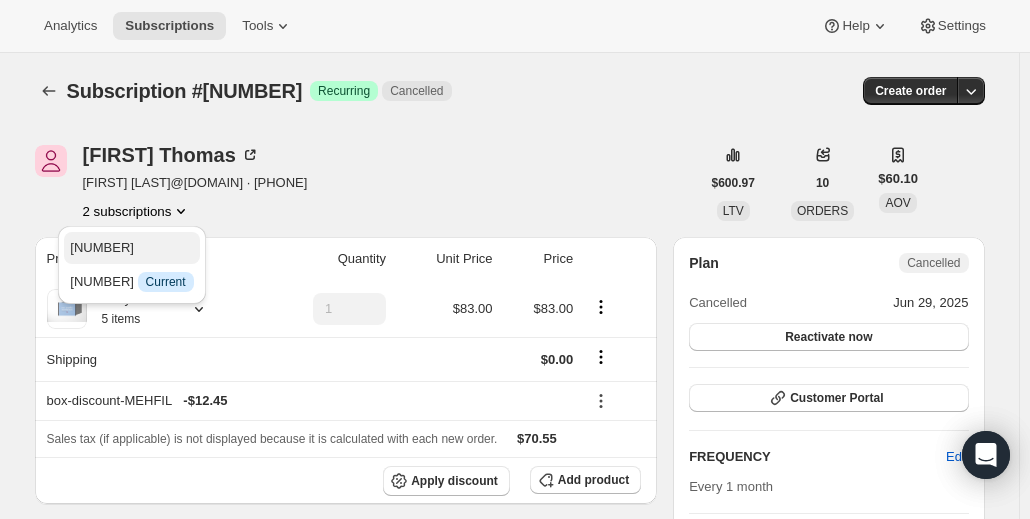 click on "18718458160" at bounding box center [131, 248] 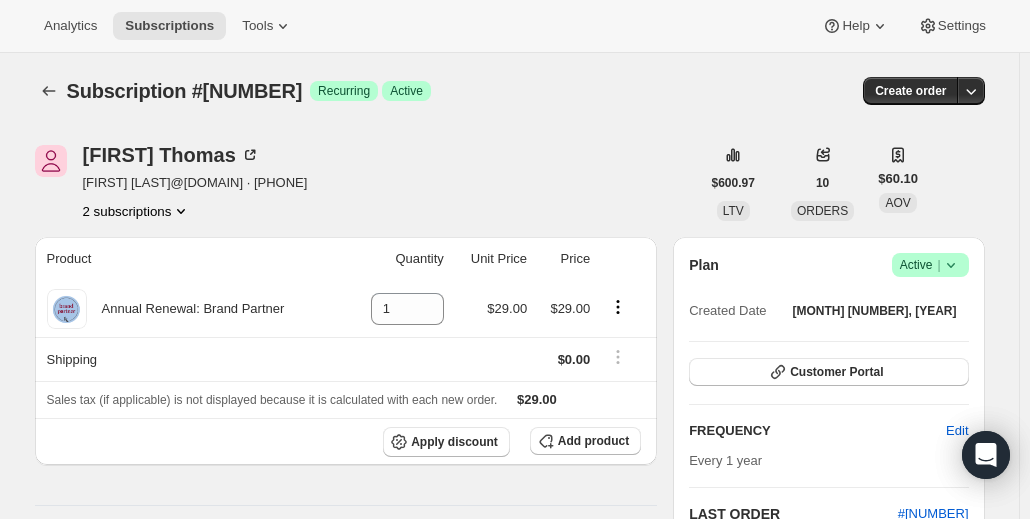 click on "Success Active |" at bounding box center (930, 265) 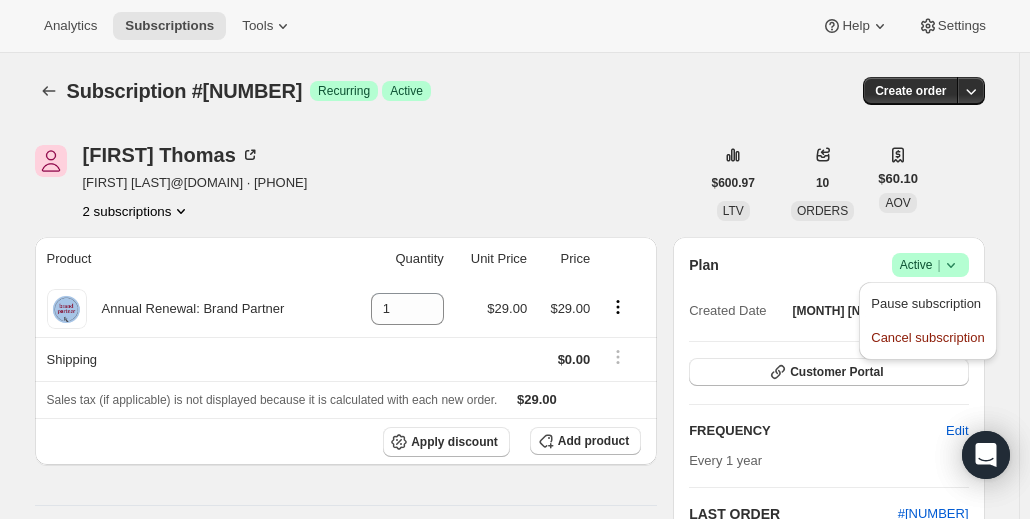 click on "Pause subscription Cancel subscription" at bounding box center (927, 321) 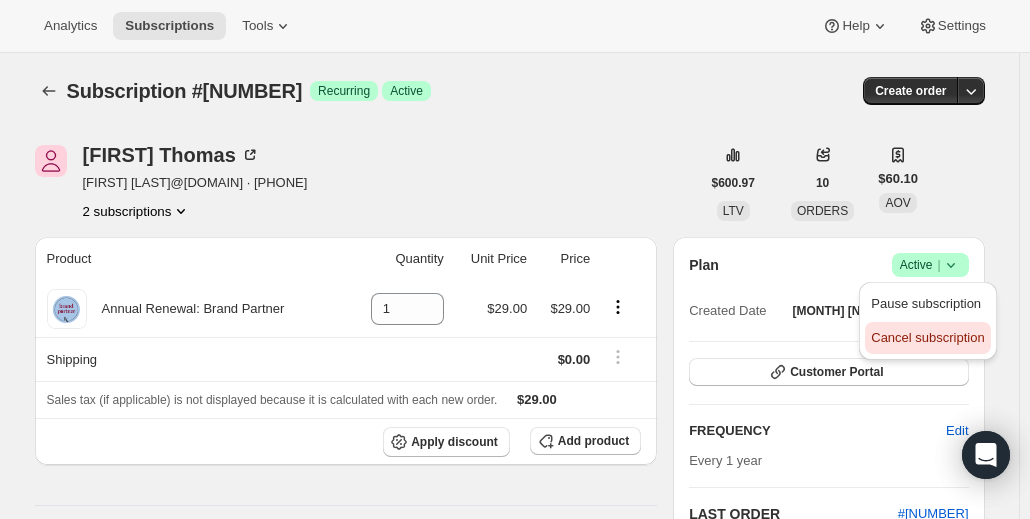 click on "Cancel subscription" at bounding box center (927, 337) 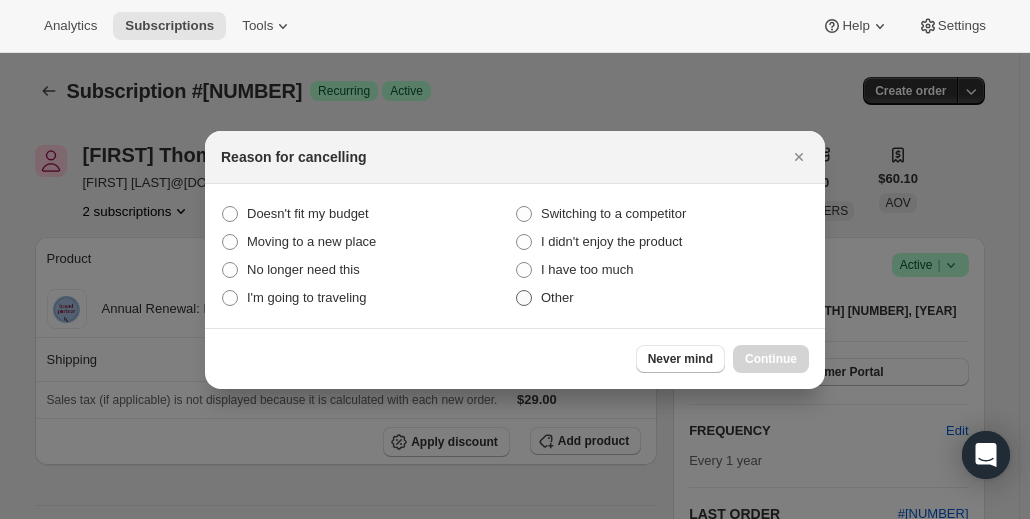 click at bounding box center (524, 298) 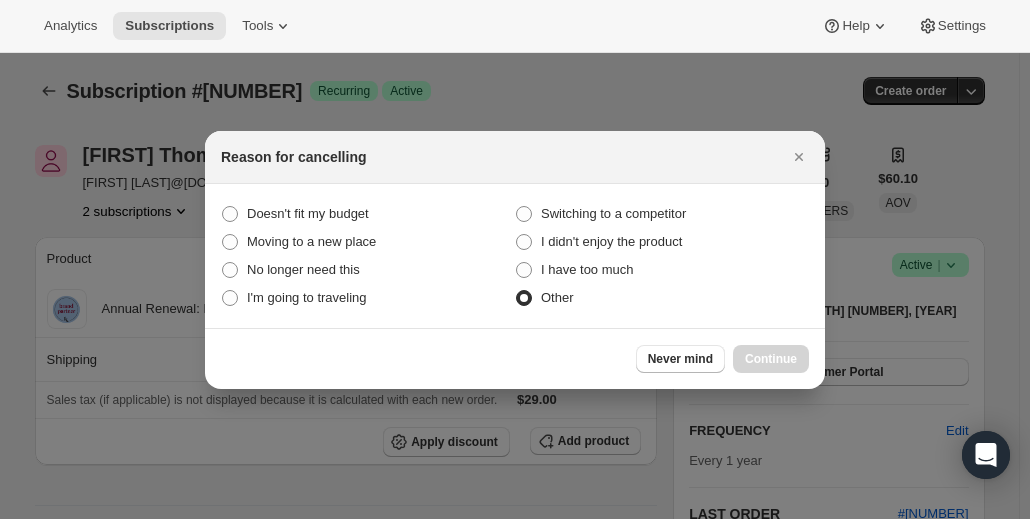 radio on "true" 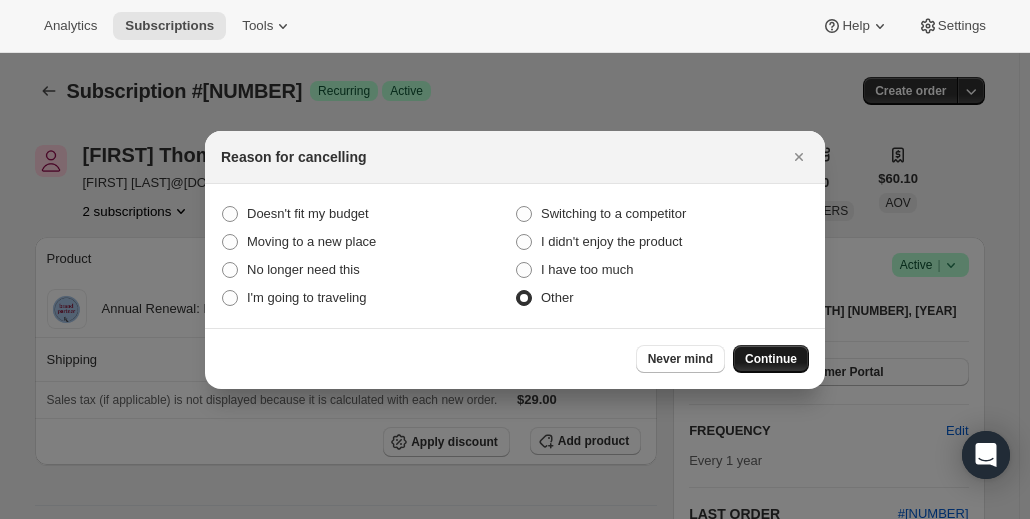 click on "Continue" at bounding box center [771, 359] 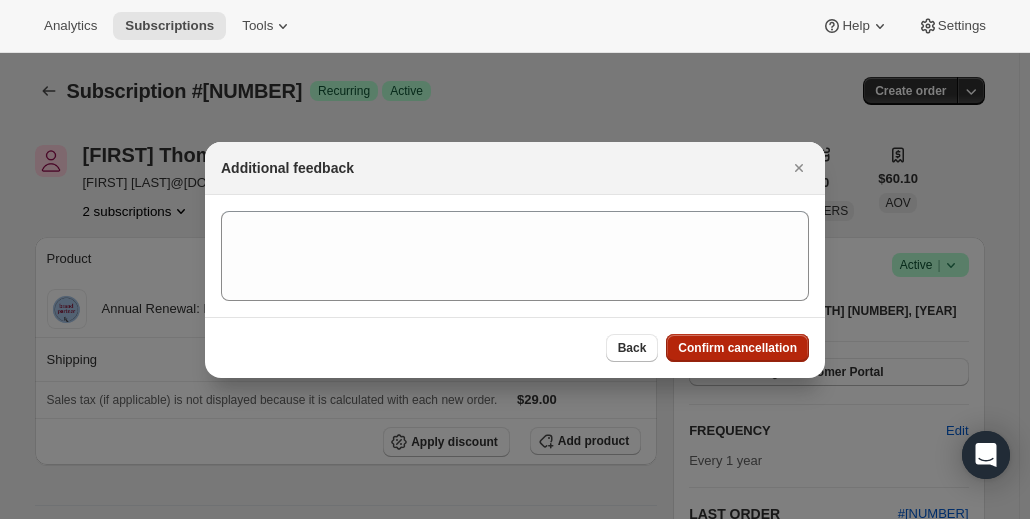 click on "Confirm cancellation" at bounding box center (737, 348) 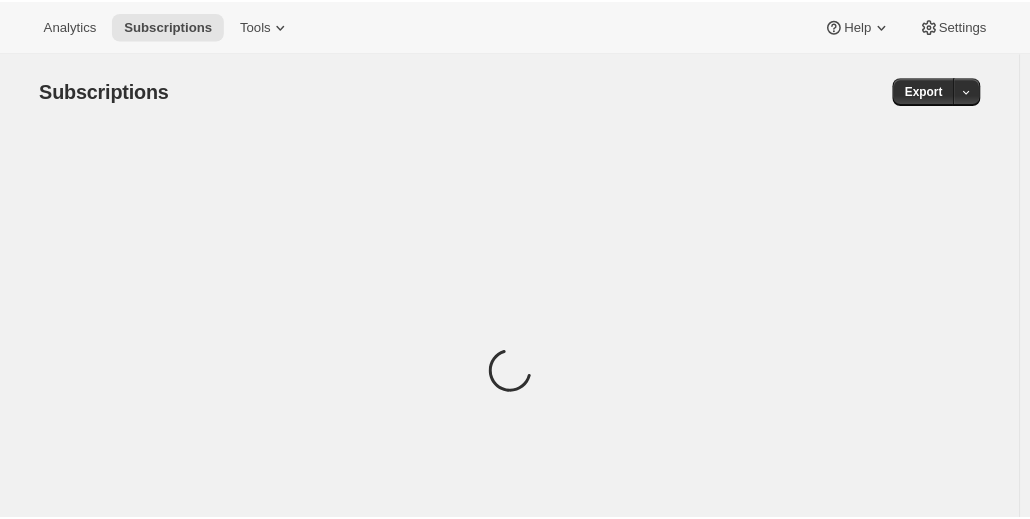 scroll, scrollTop: 0, scrollLeft: 0, axis: both 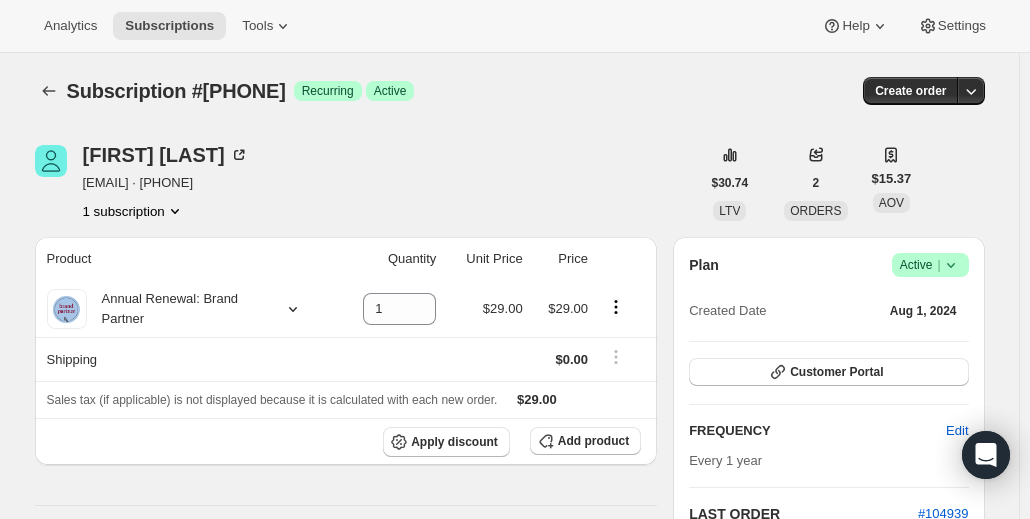 click on "Success Active |" at bounding box center [930, 265] 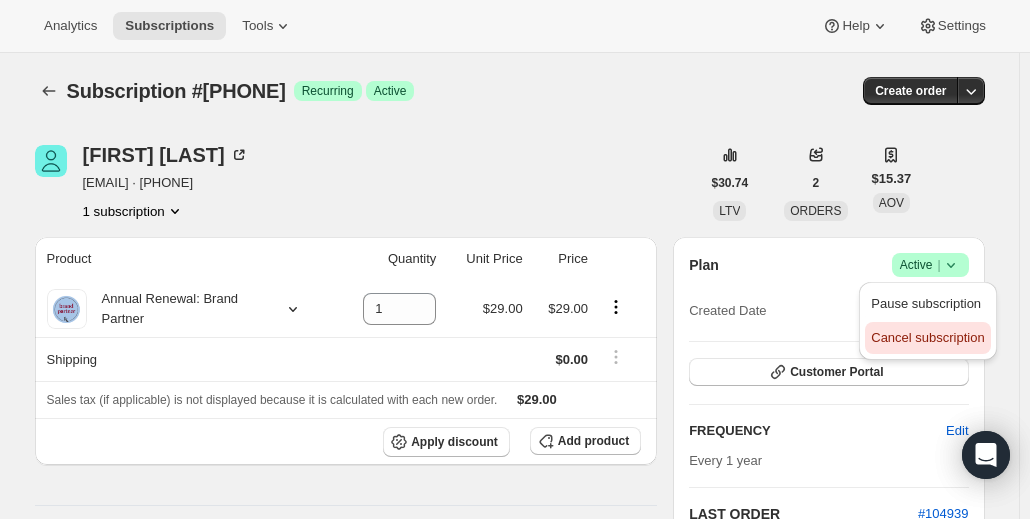 click on "Cancel subscription" at bounding box center [927, 337] 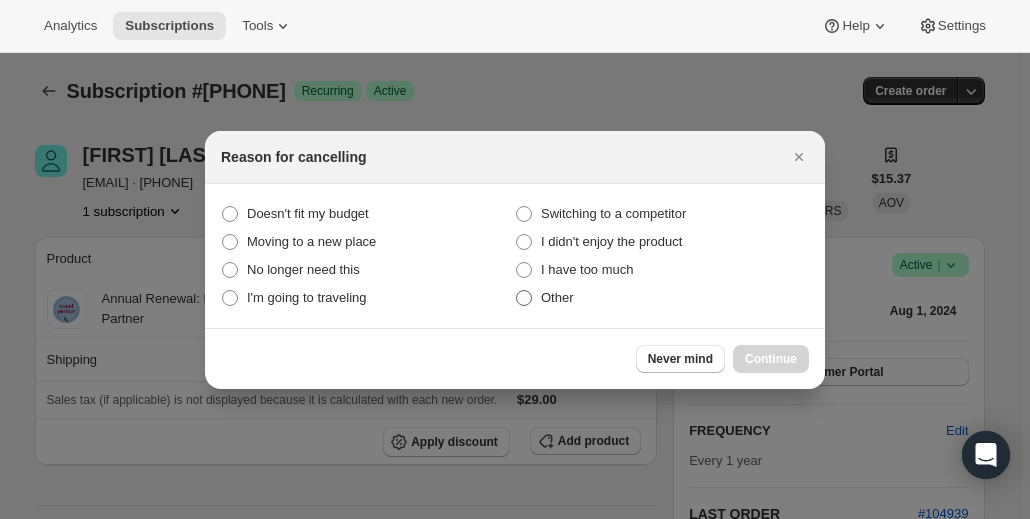 click at bounding box center [524, 298] 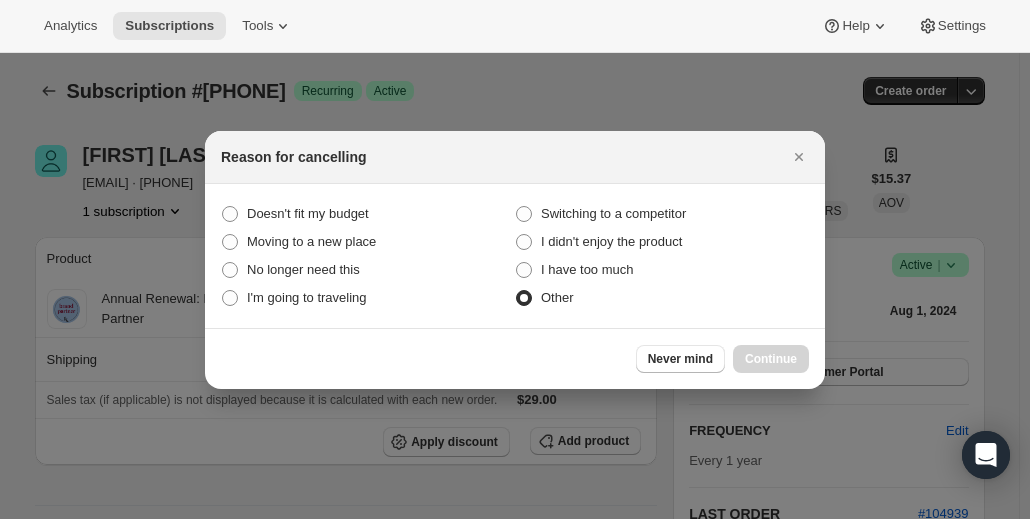 radio on "true" 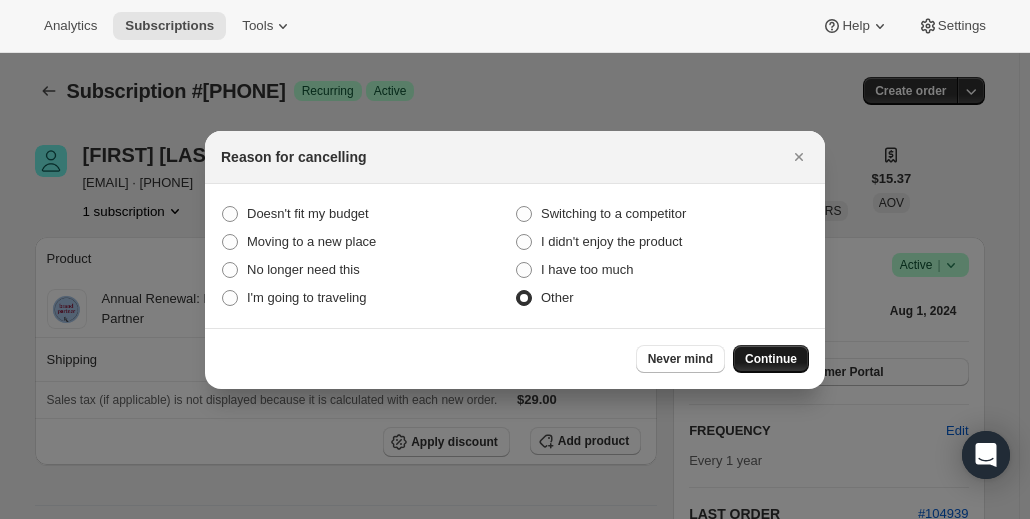 click on "Continue" at bounding box center (771, 359) 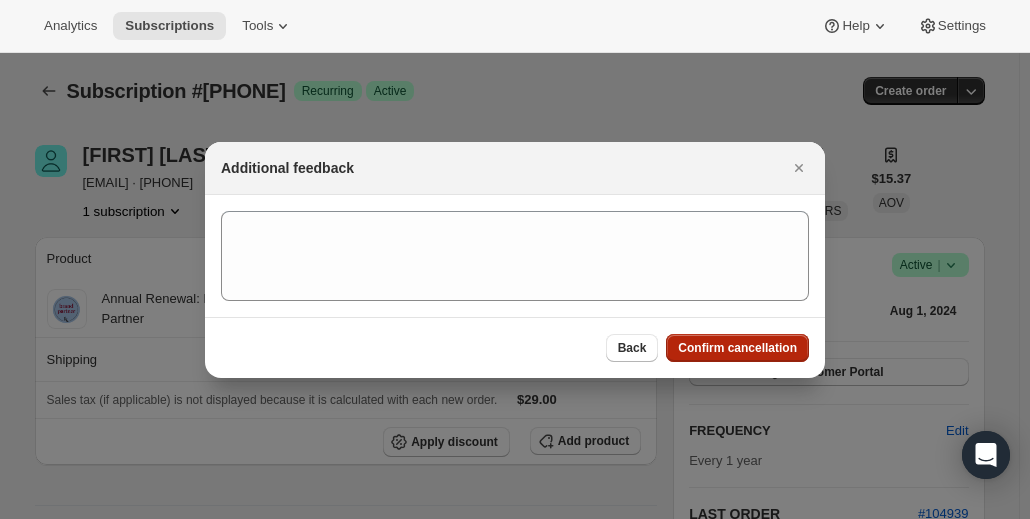 click on "Confirm cancellation" at bounding box center (737, 348) 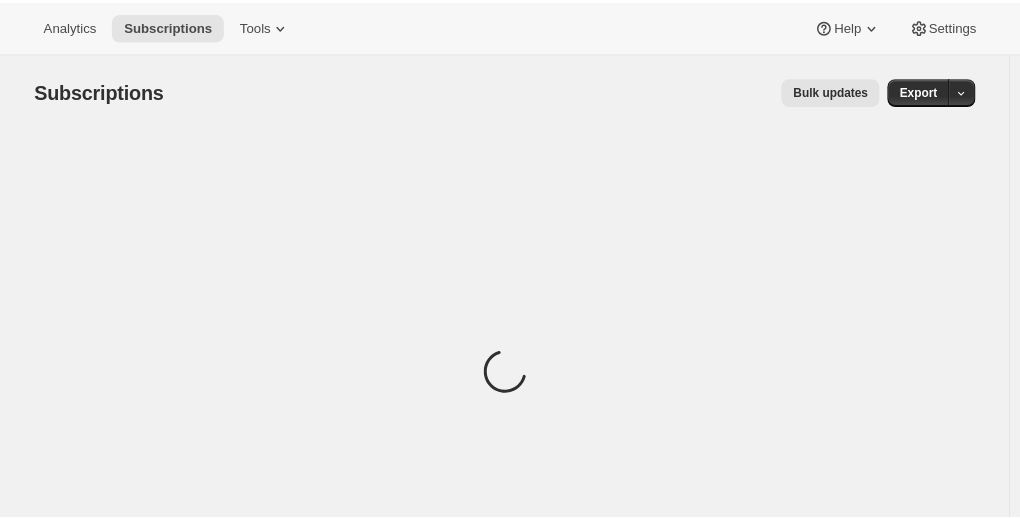 scroll, scrollTop: 0, scrollLeft: 0, axis: both 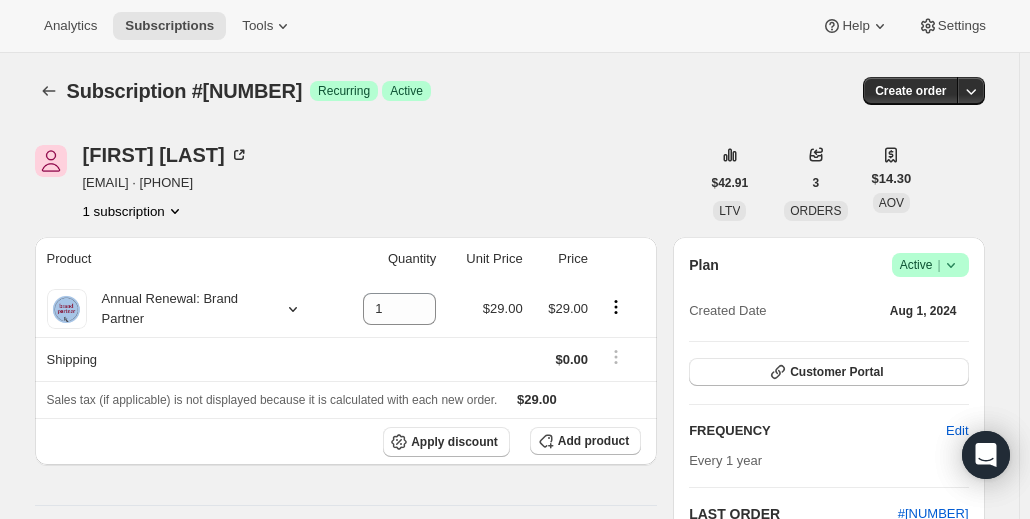 click 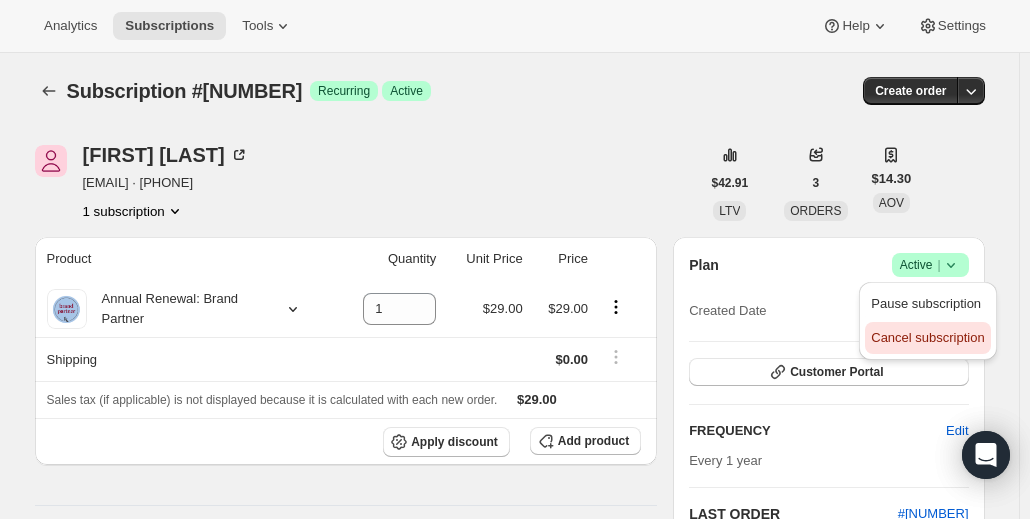 click on "Cancel subscription" at bounding box center [927, 337] 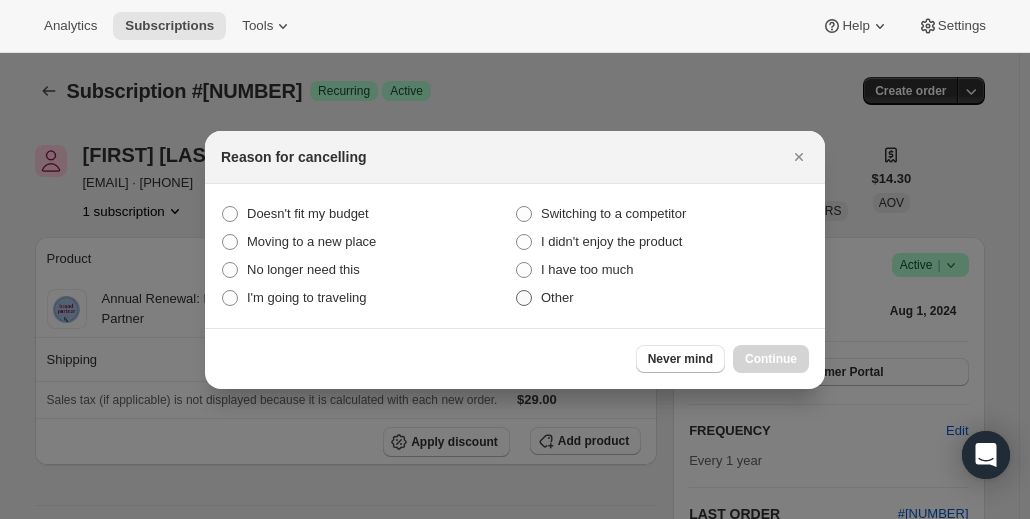 click at bounding box center [524, 298] 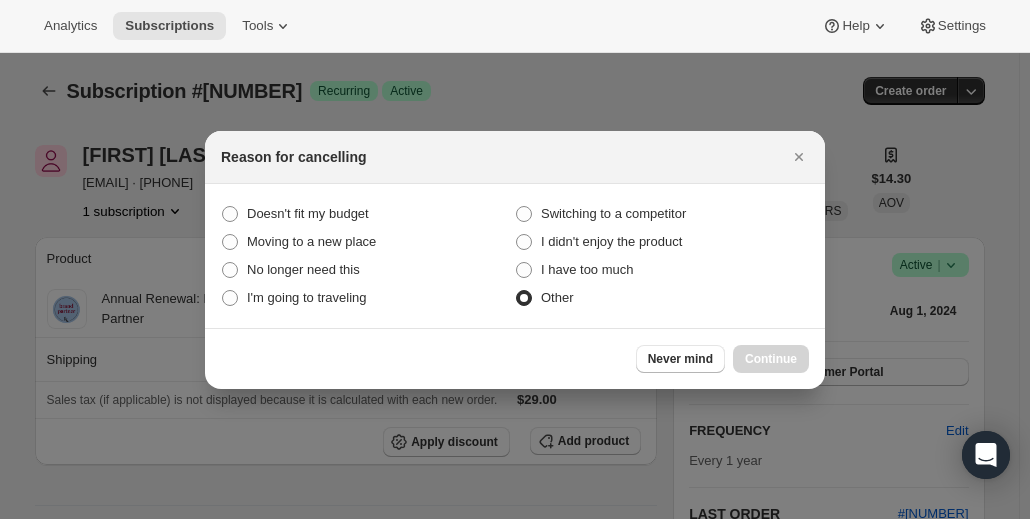 radio on "true" 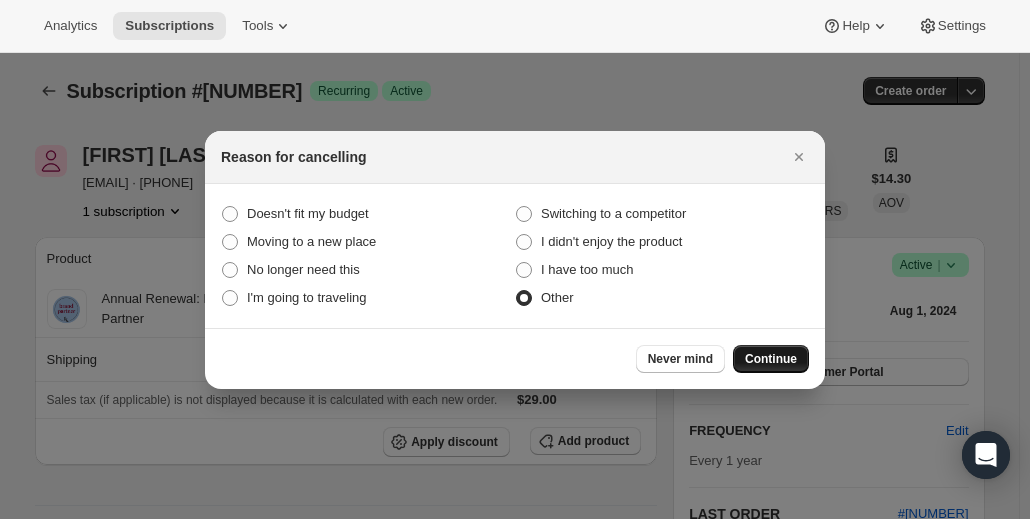 click on "Continue" at bounding box center [771, 359] 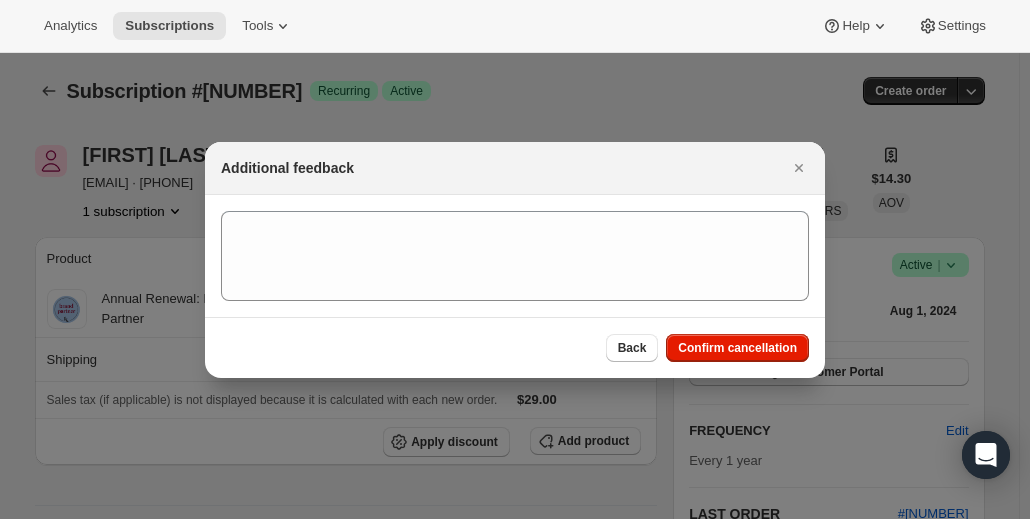 drag, startPoint x: 754, startPoint y: 345, endPoint x: 763, endPoint y: 180, distance: 165.24527 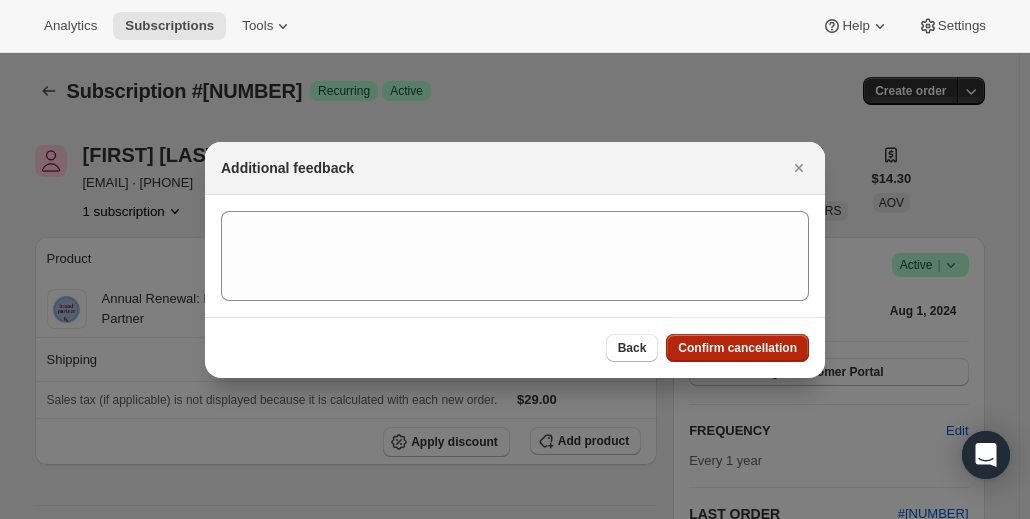 click on "Confirm cancellation" at bounding box center (737, 348) 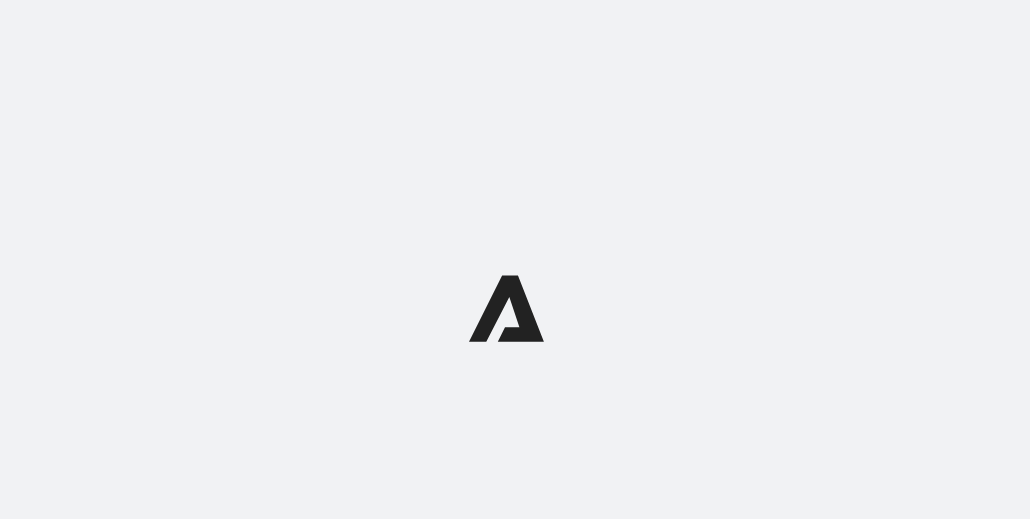 scroll, scrollTop: 0, scrollLeft: 0, axis: both 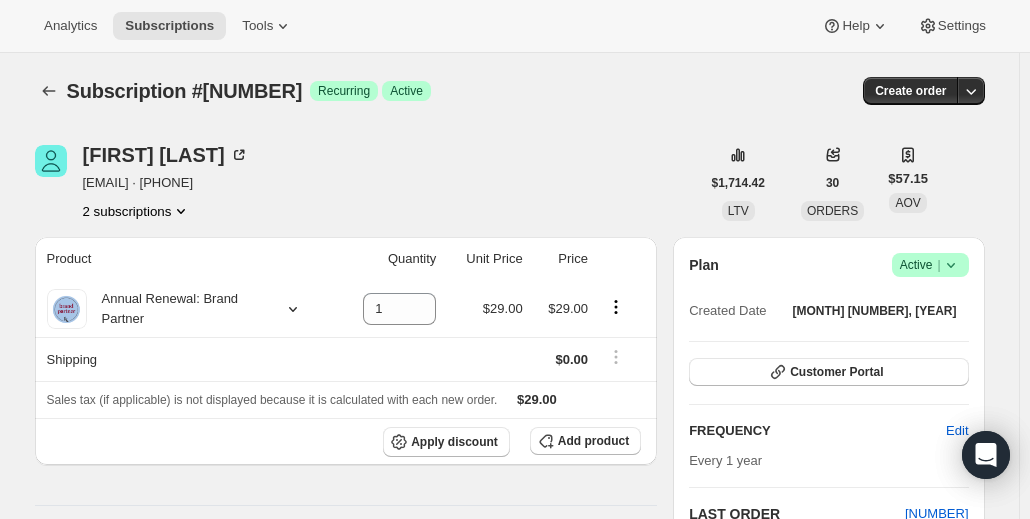 click on "Success Active |" at bounding box center (930, 265) 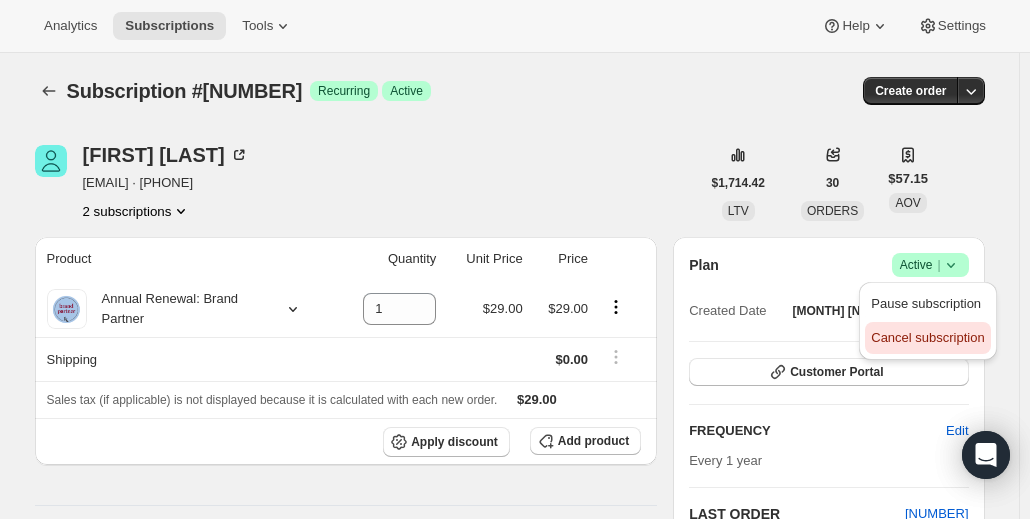 click on "Cancel subscription" at bounding box center [927, 337] 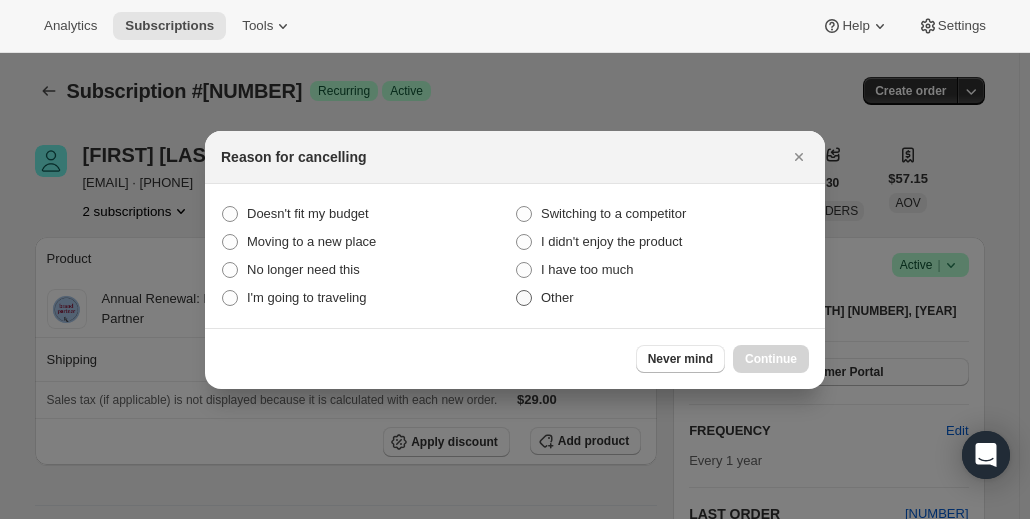click at bounding box center [524, 298] 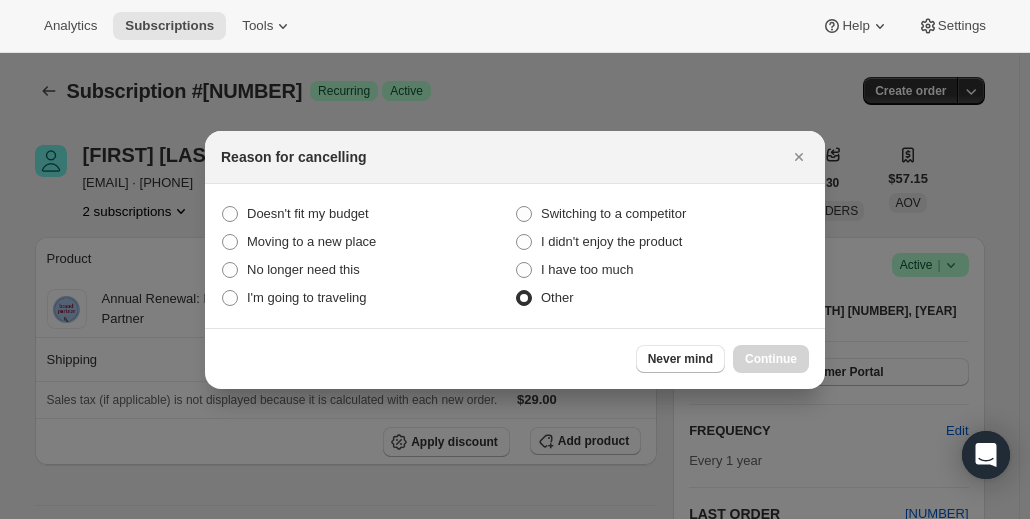 radio on "true" 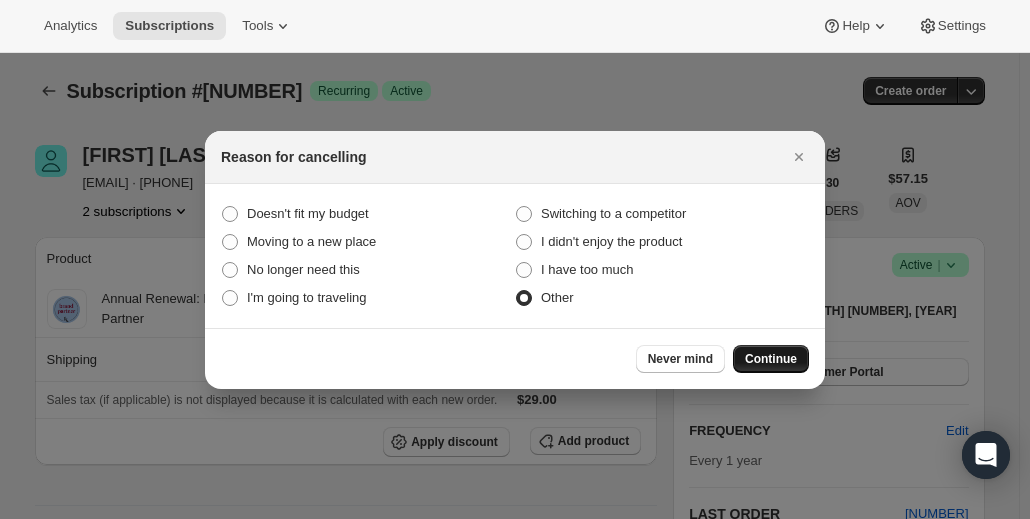 click on "Continue" at bounding box center [771, 359] 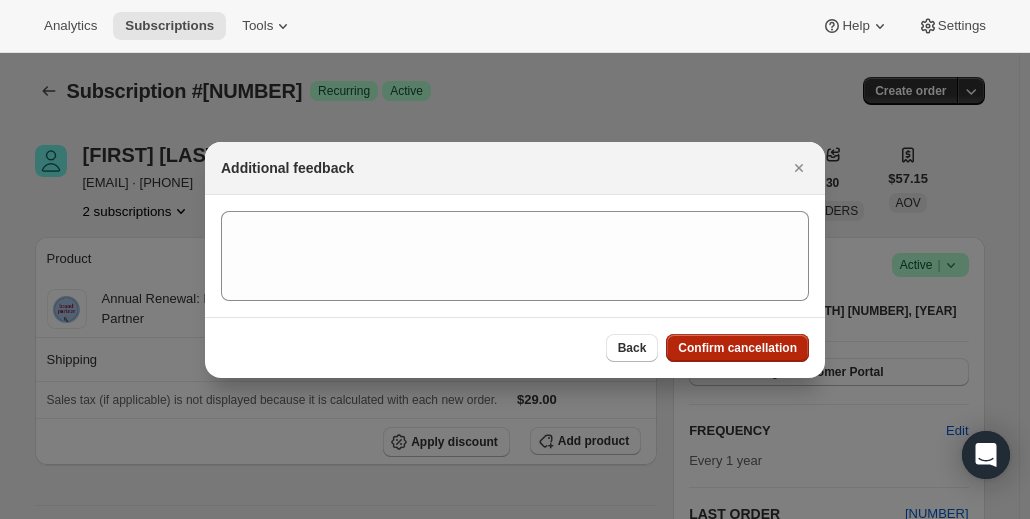 click on "Confirm cancellation" at bounding box center [737, 348] 